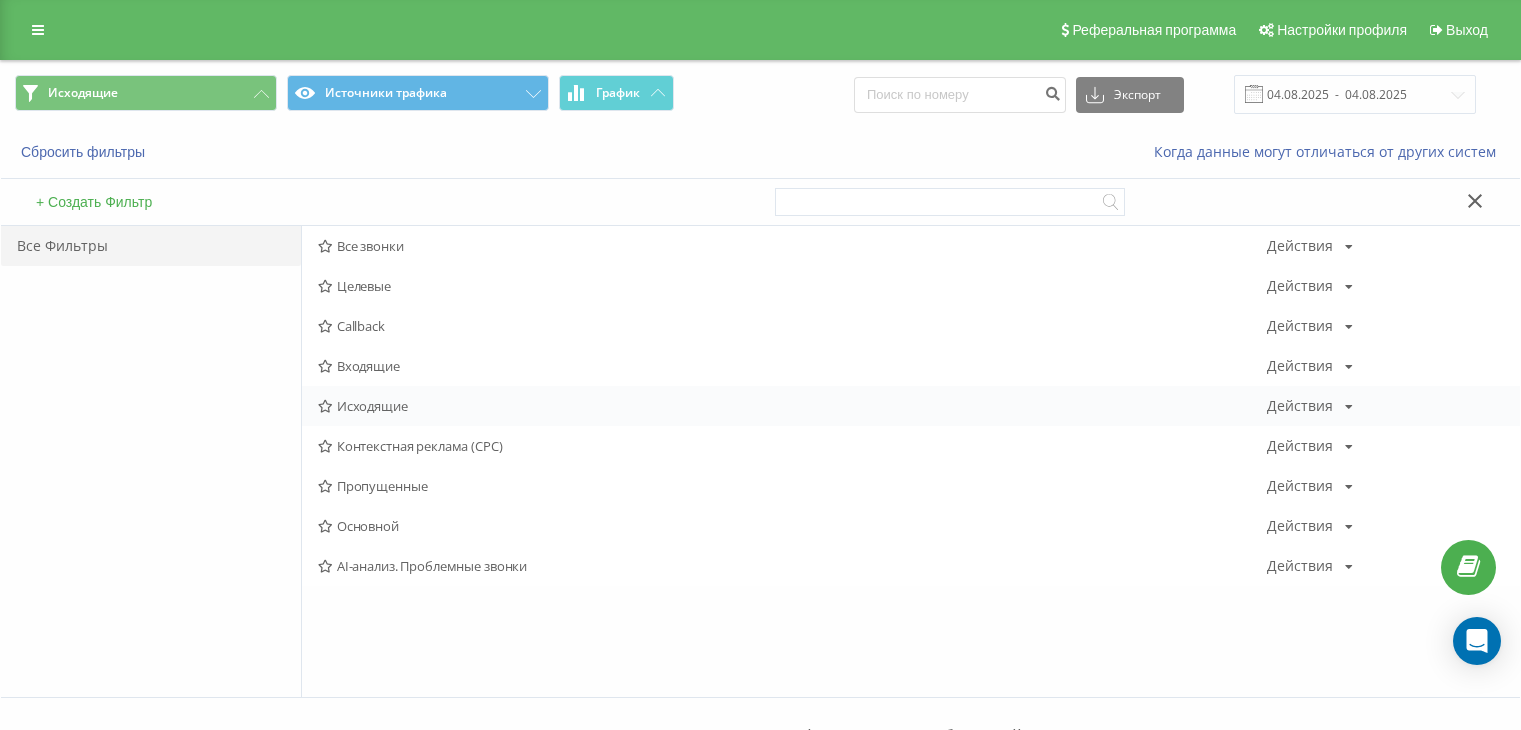 scroll, scrollTop: 0, scrollLeft: 0, axis: both 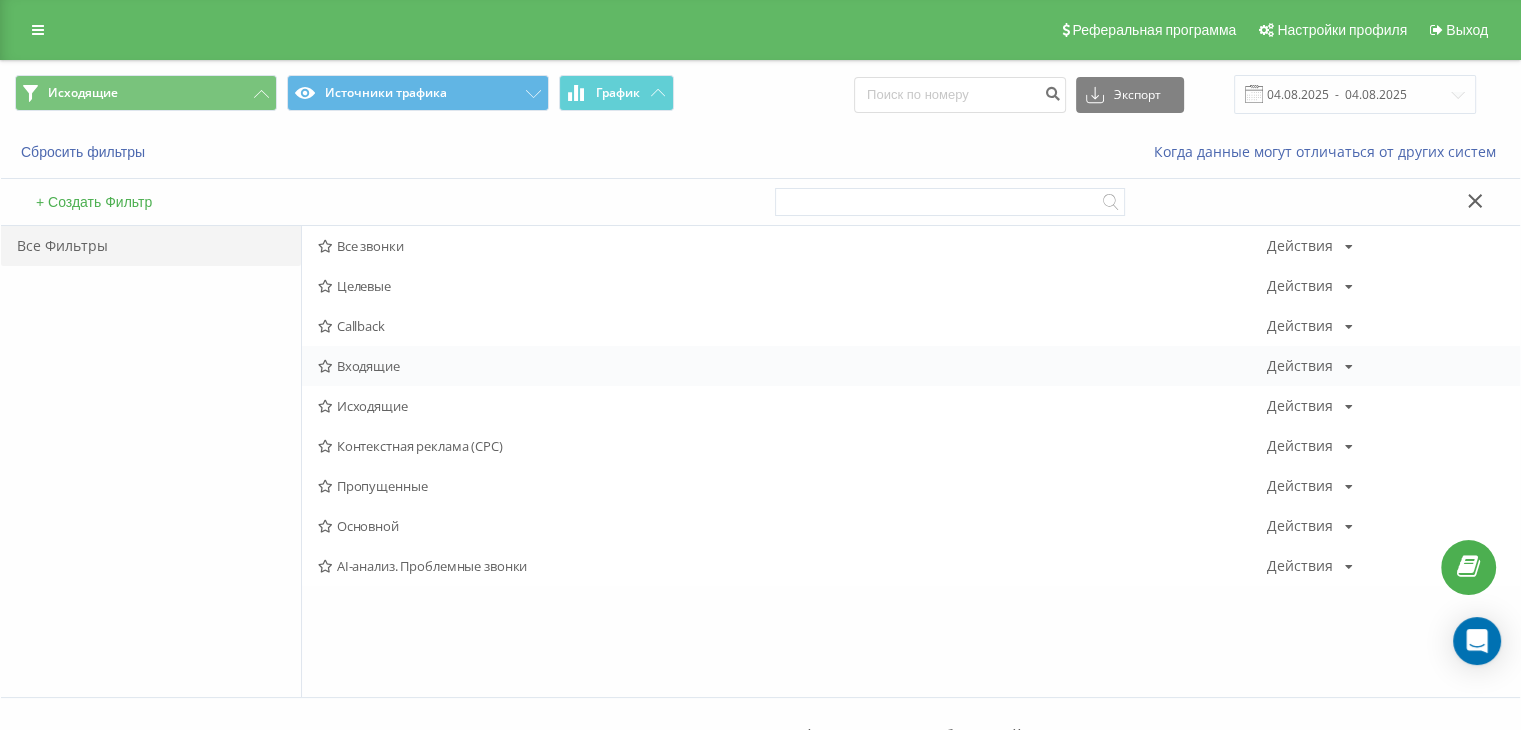 click on "Входящие Действия Редактировать Копировать Удалить По умолчанию Поделиться" at bounding box center [911, 366] 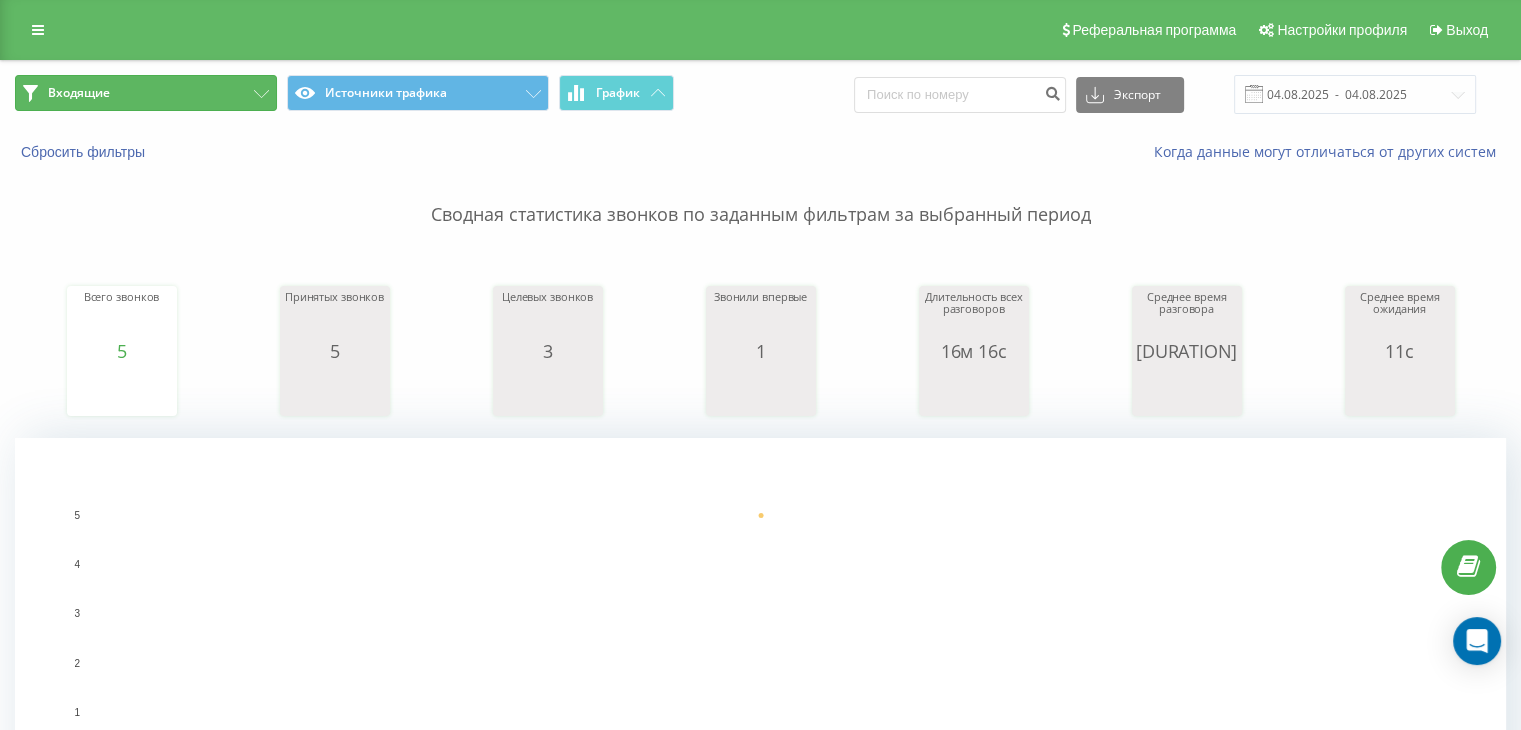 click on "Входящие" at bounding box center (146, 93) 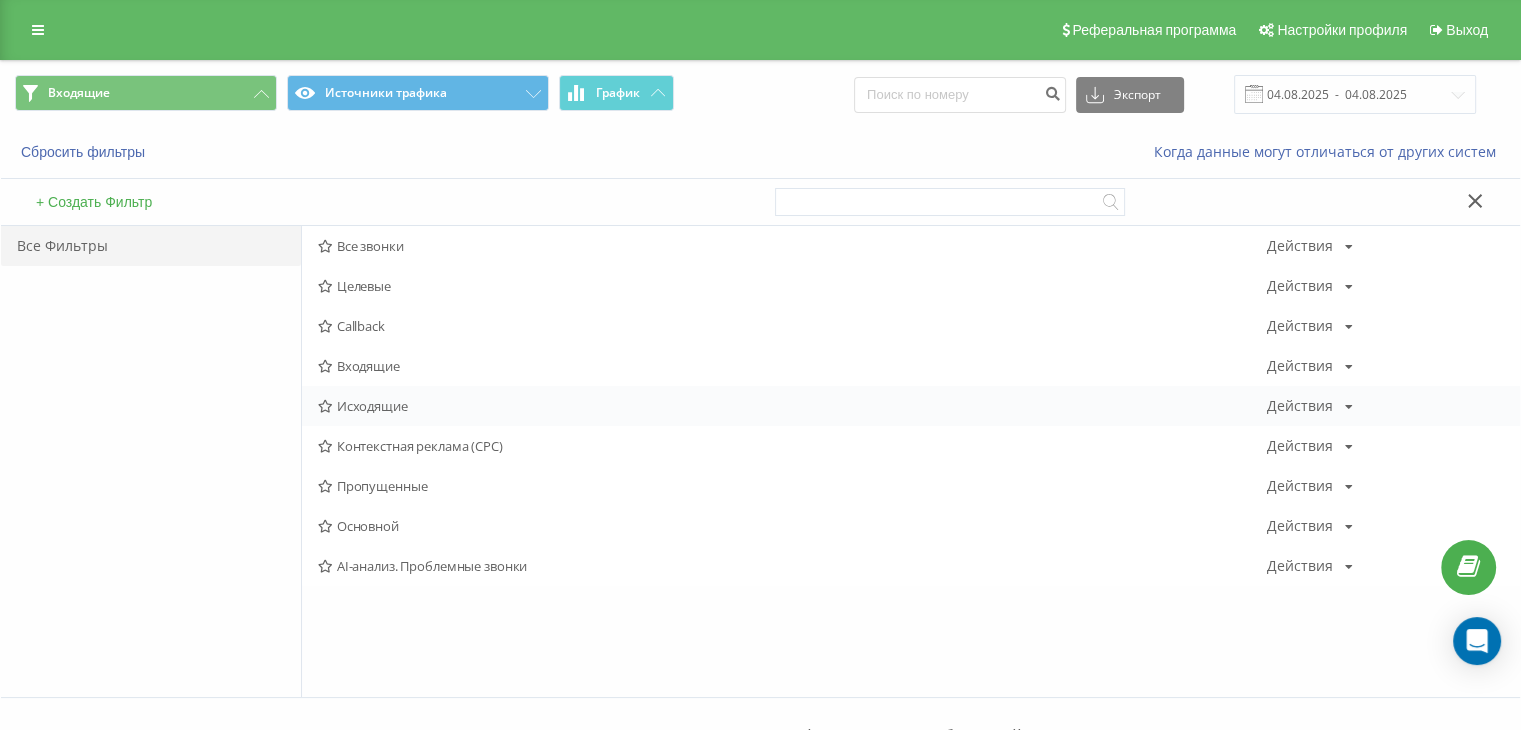 click on "Исходящие" at bounding box center (792, 406) 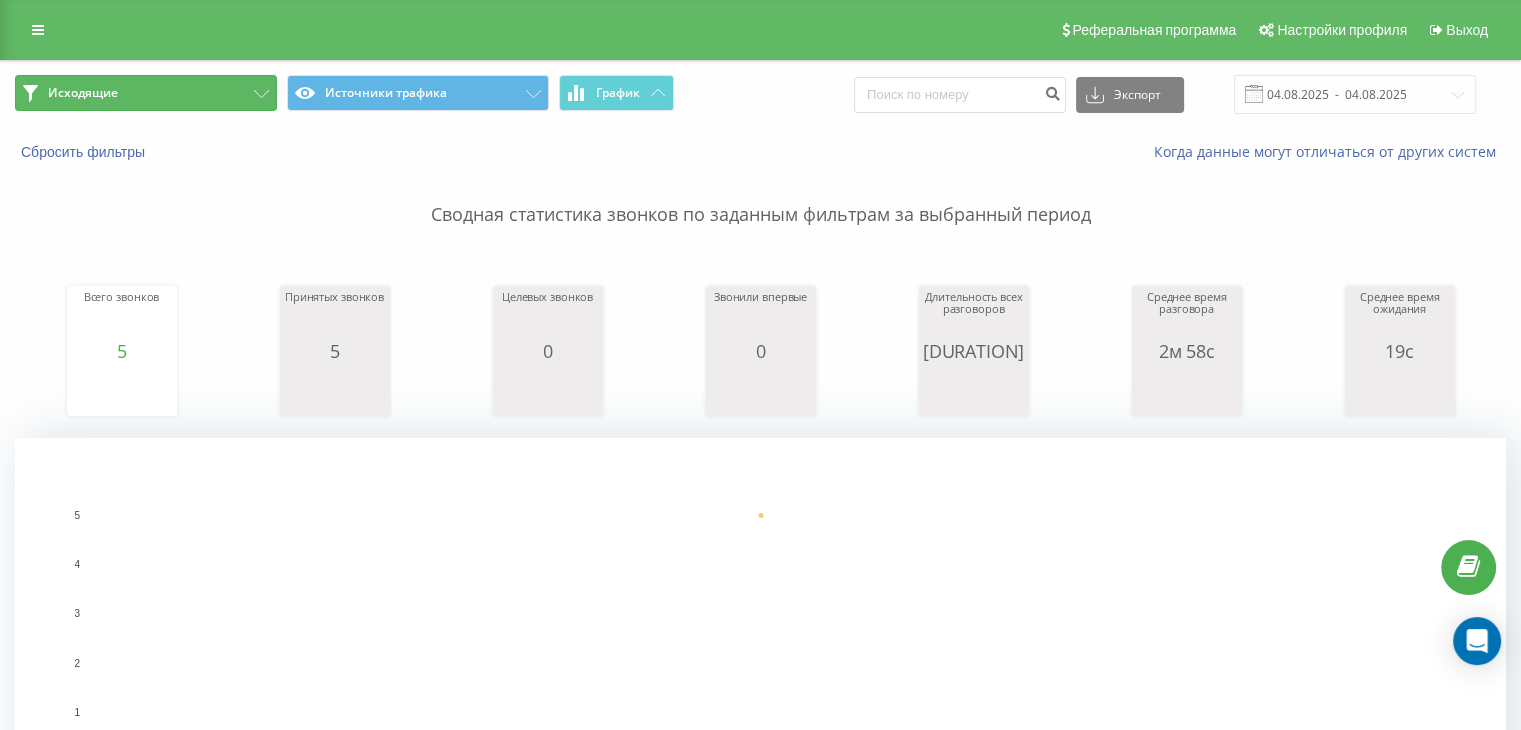 click on "Исходящие" at bounding box center [146, 93] 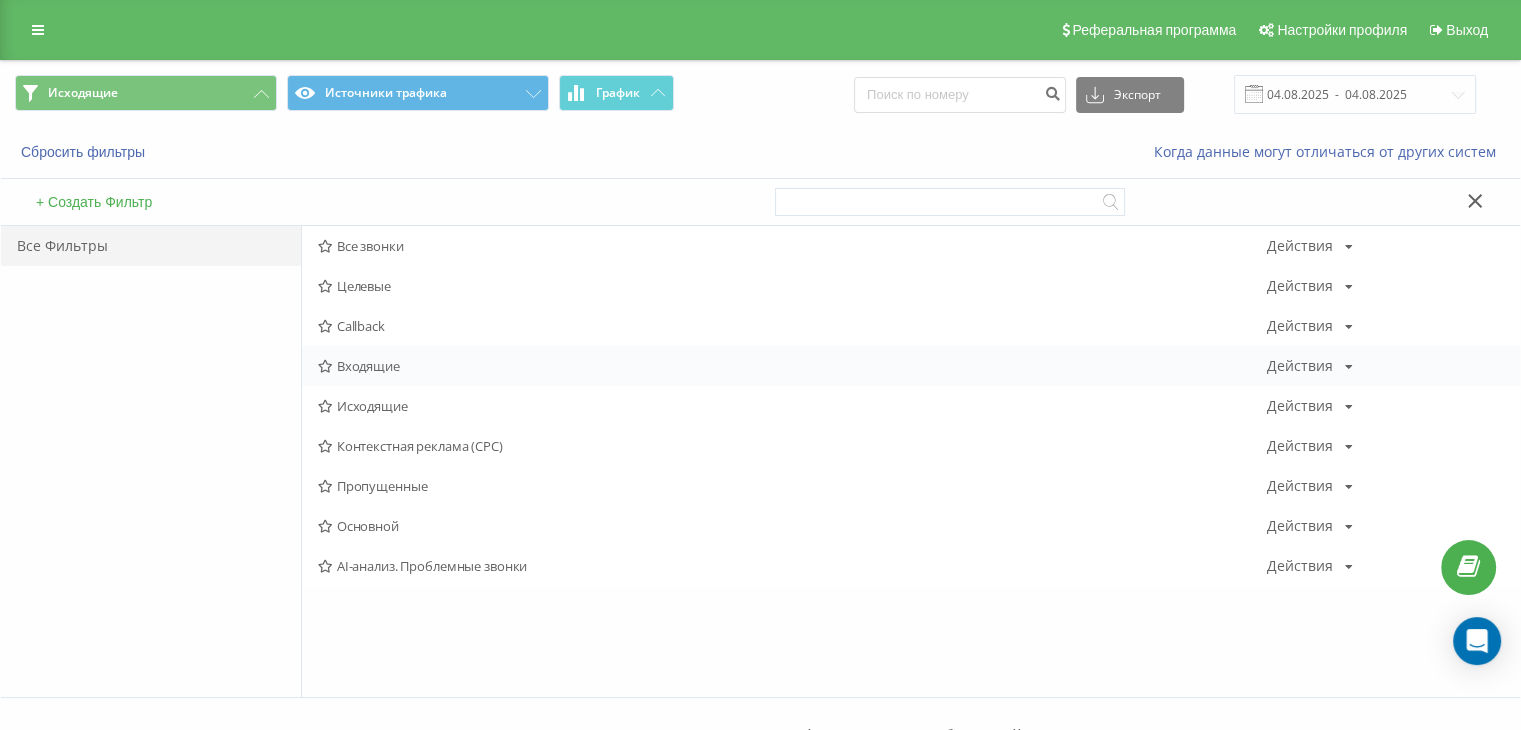 click on "Входящие Действия Редактировать Копировать Удалить По умолчанию Поделиться" at bounding box center (911, 366) 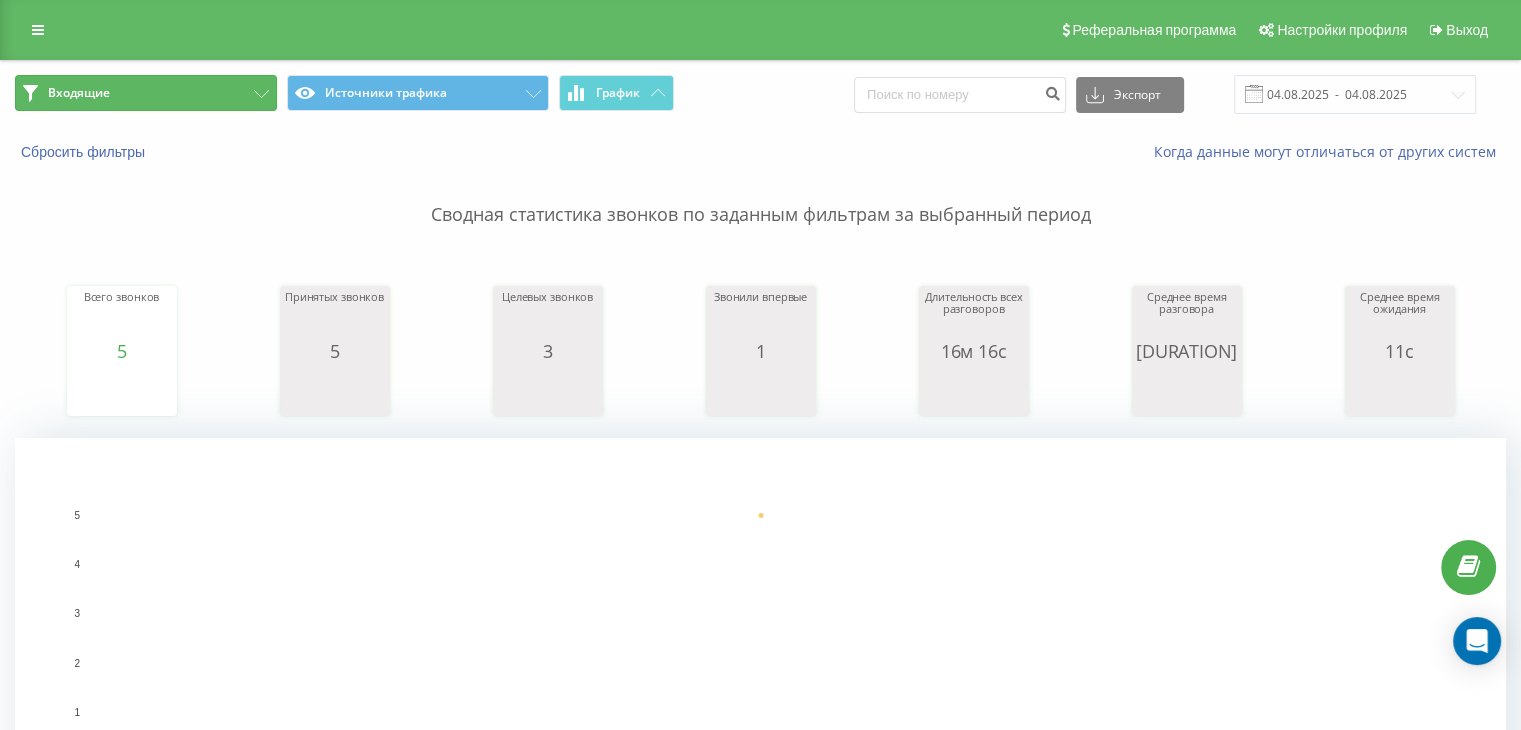 click on "Входящие" at bounding box center [146, 93] 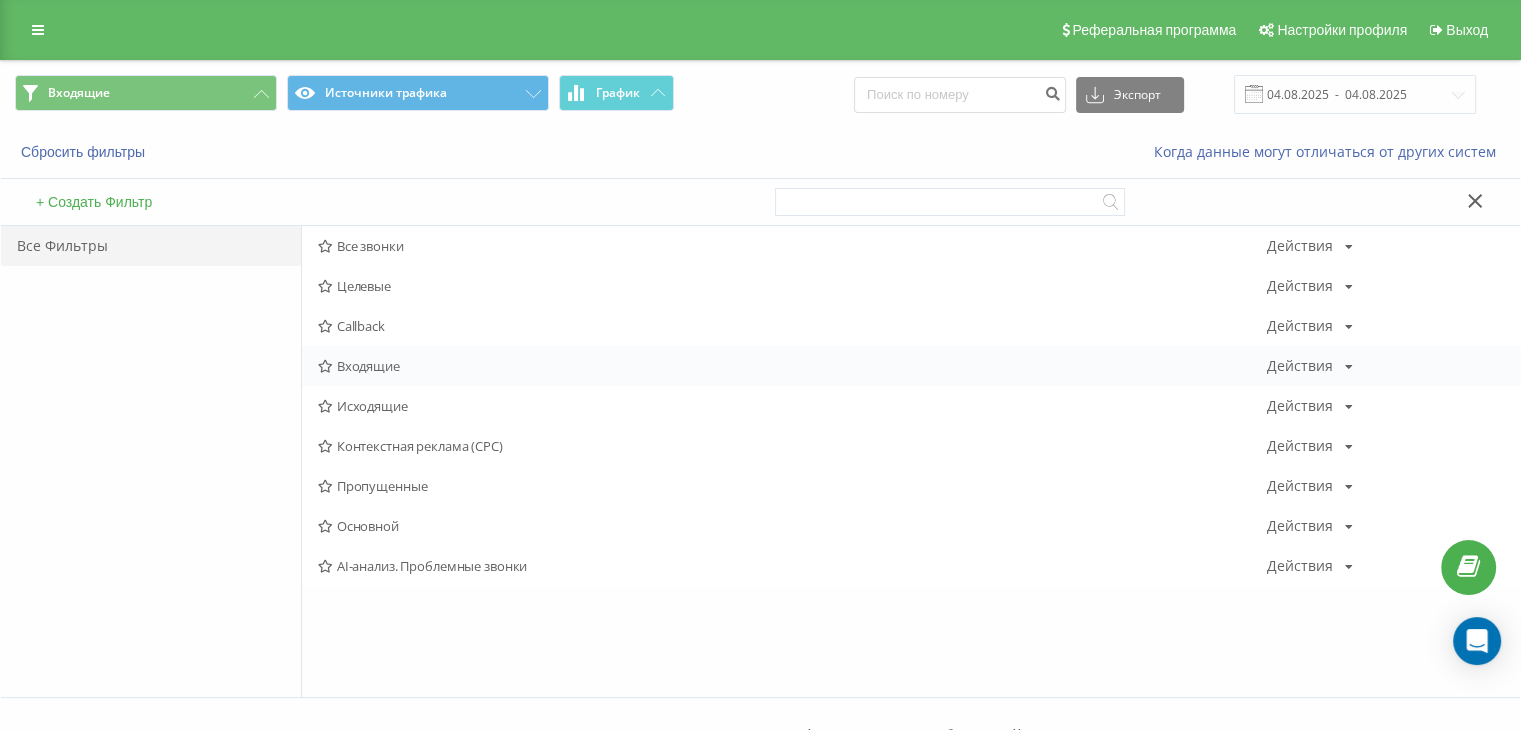 click on "Входящие Действия Редактировать Копировать Удалить По умолчанию Поделиться" at bounding box center (911, 366) 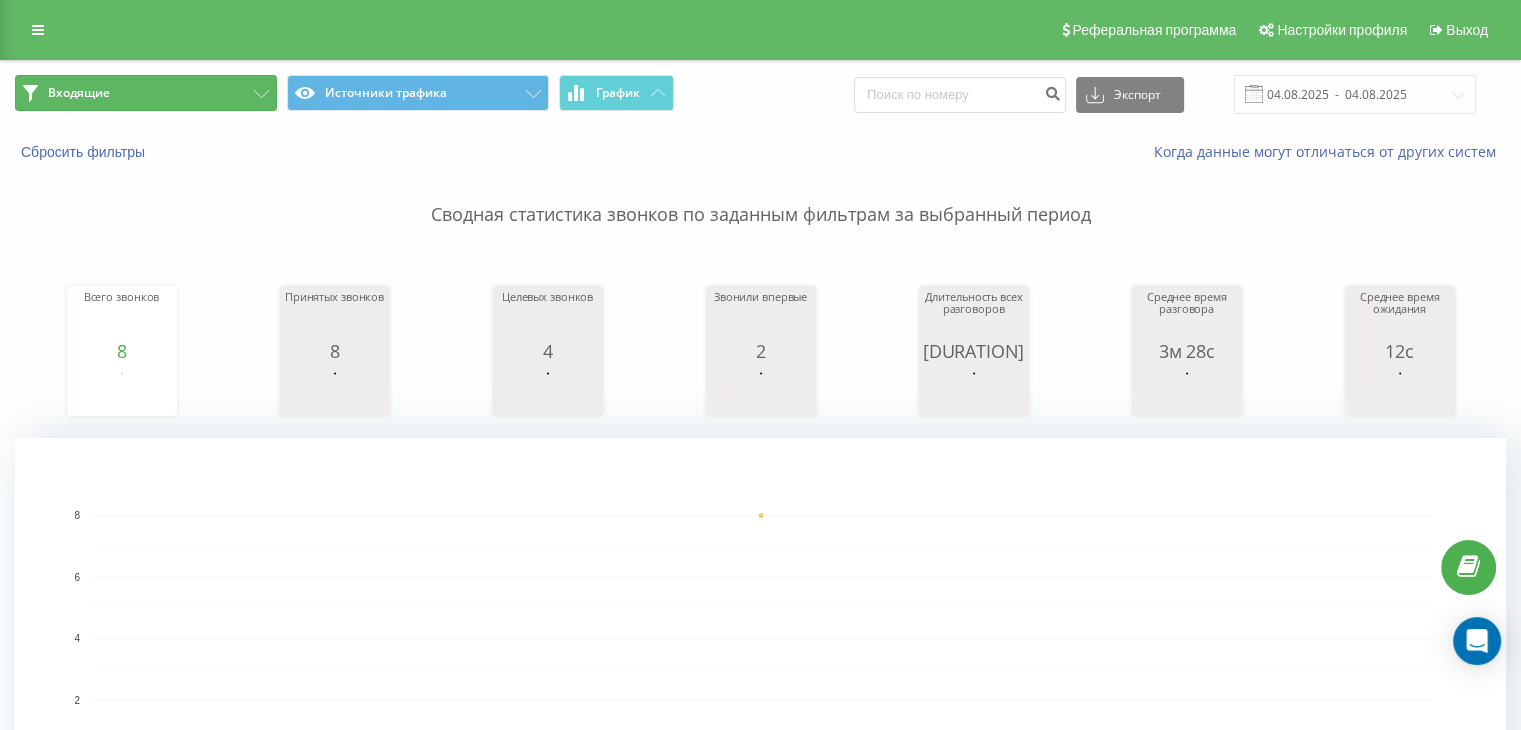 click on "Входящие" at bounding box center [146, 93] 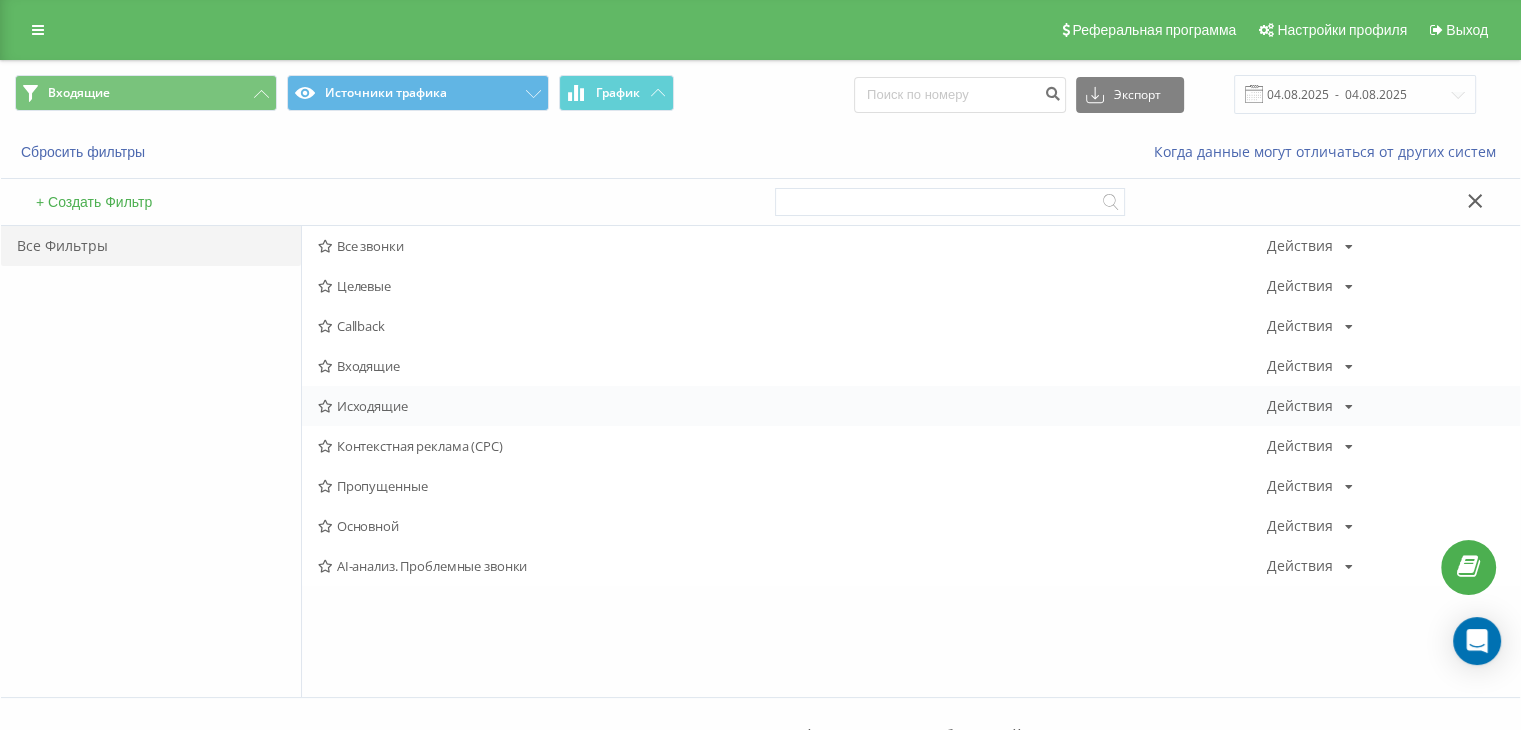 click on "Исходящие" at bounding box center (792, 406) 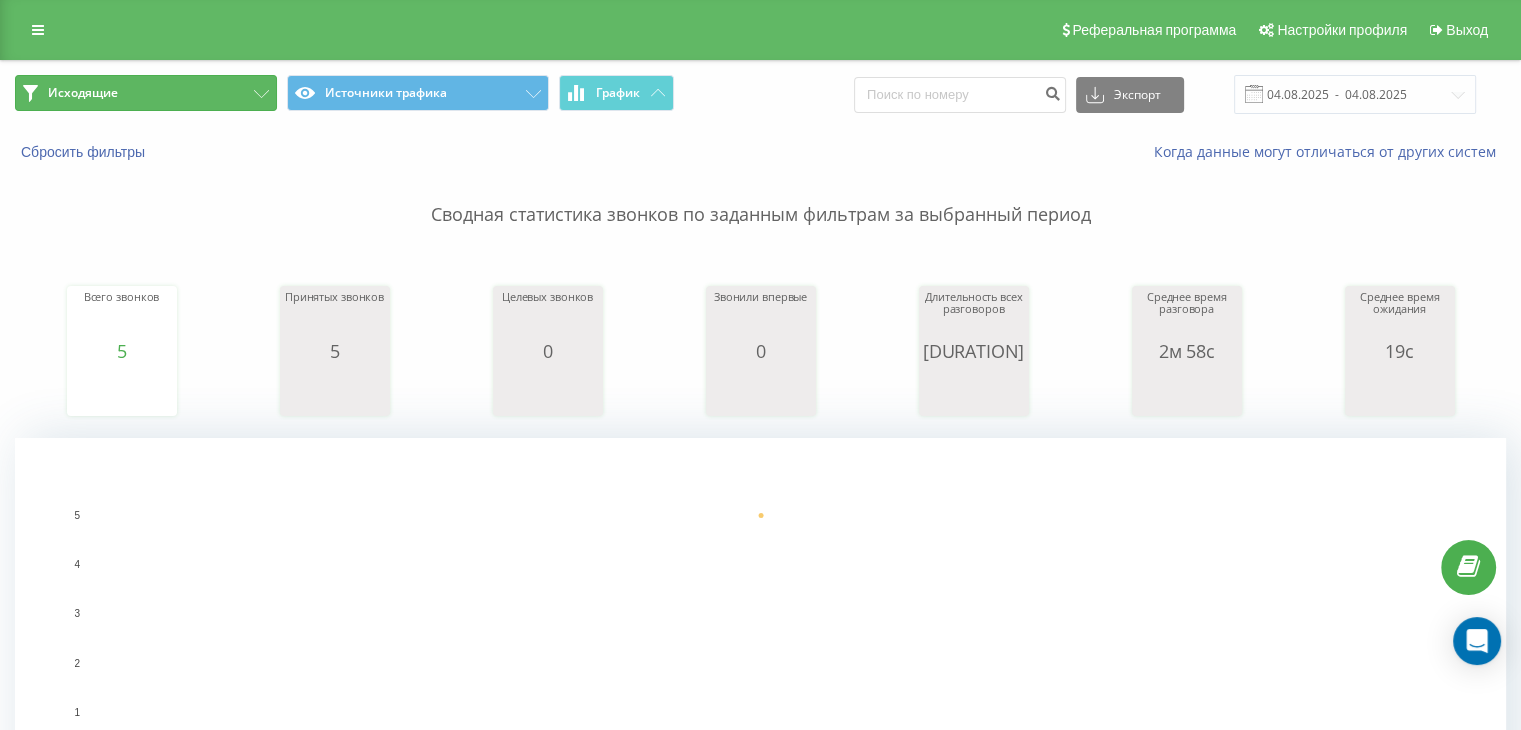 click on "Исходящие" at bounding box center [146, 93] 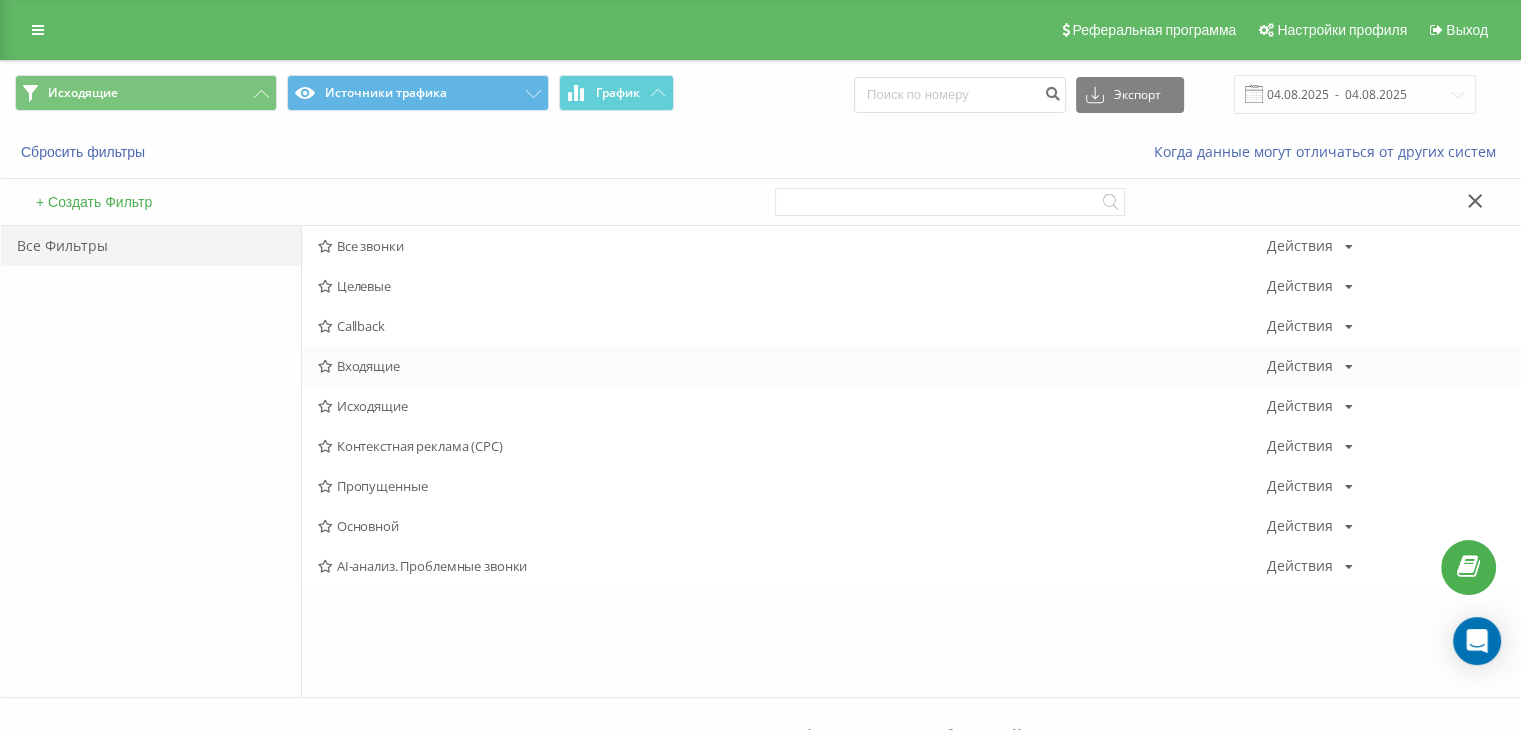 click on "Входящие" at bounding box center (792, 366) 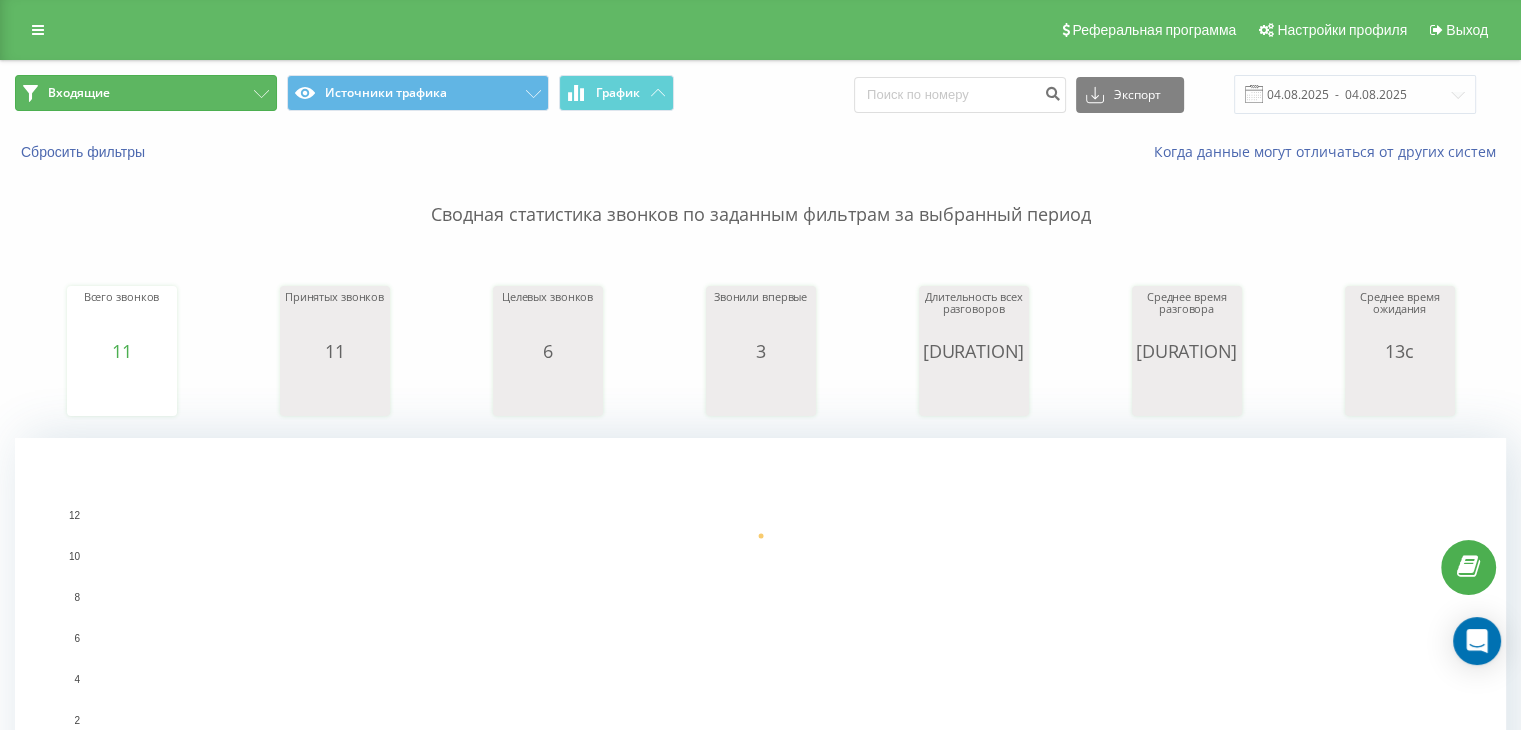 click on "Входящие" at bounding box center (146, 93) 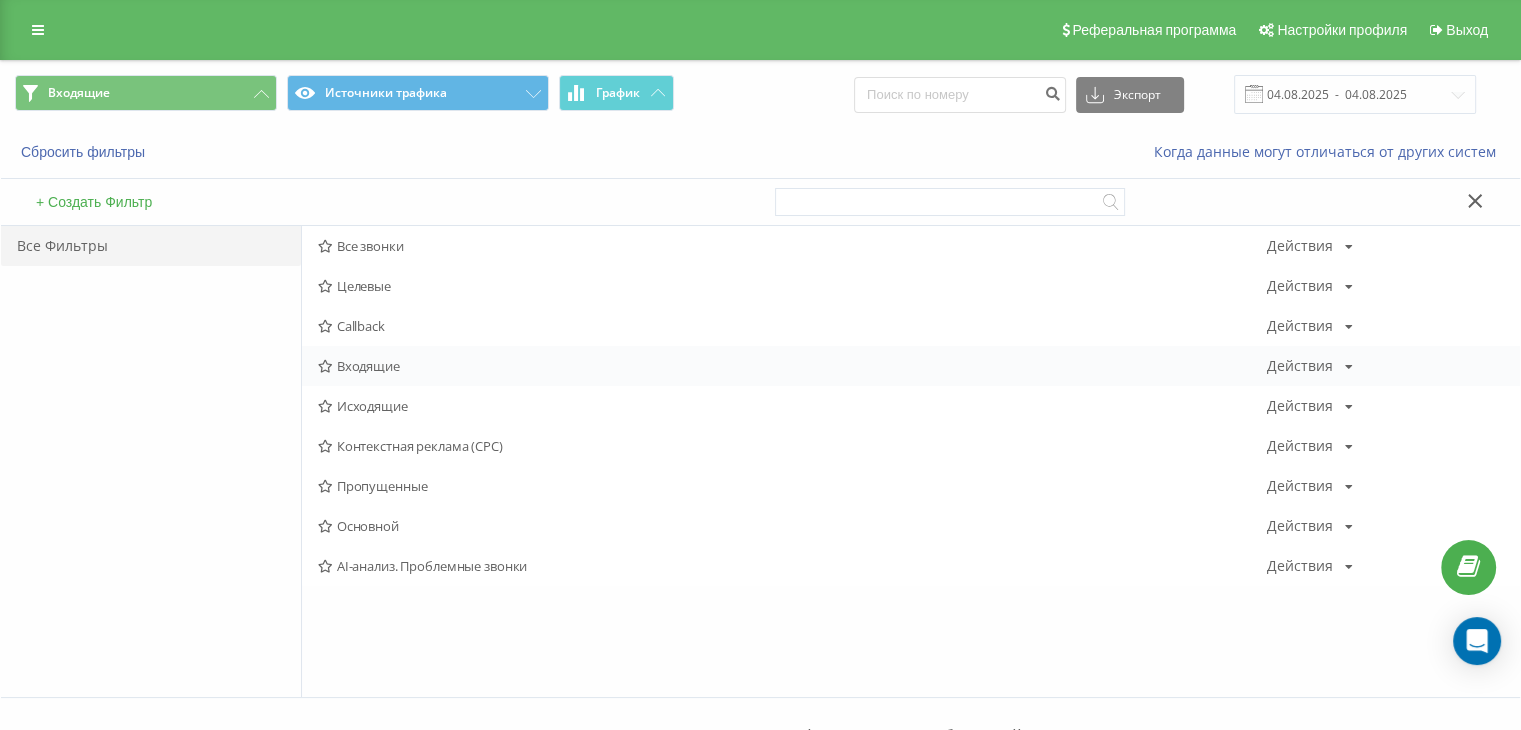 click on "Входящие" at bounding box center [792, 366] 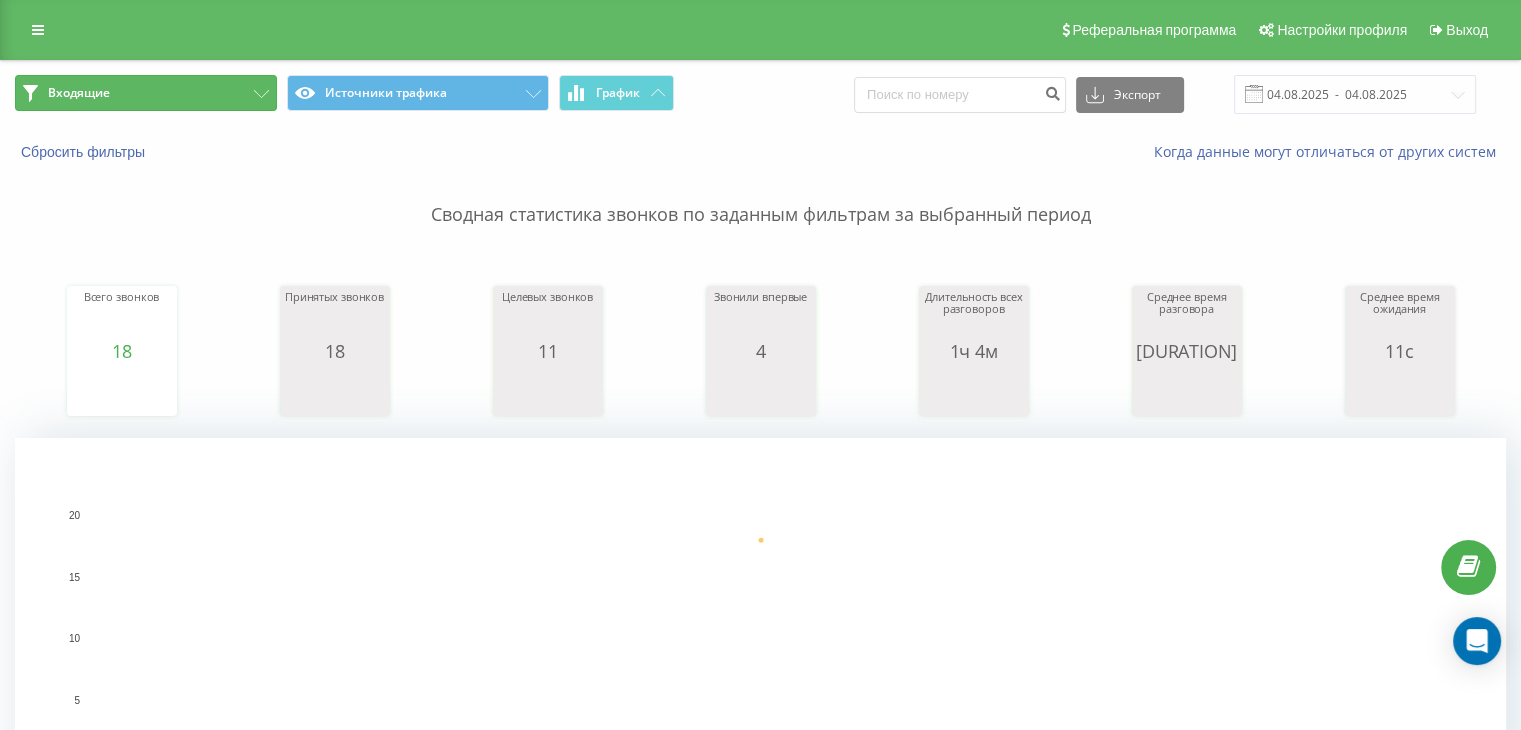 click on "Входящие" at bounding box center [146, 93] 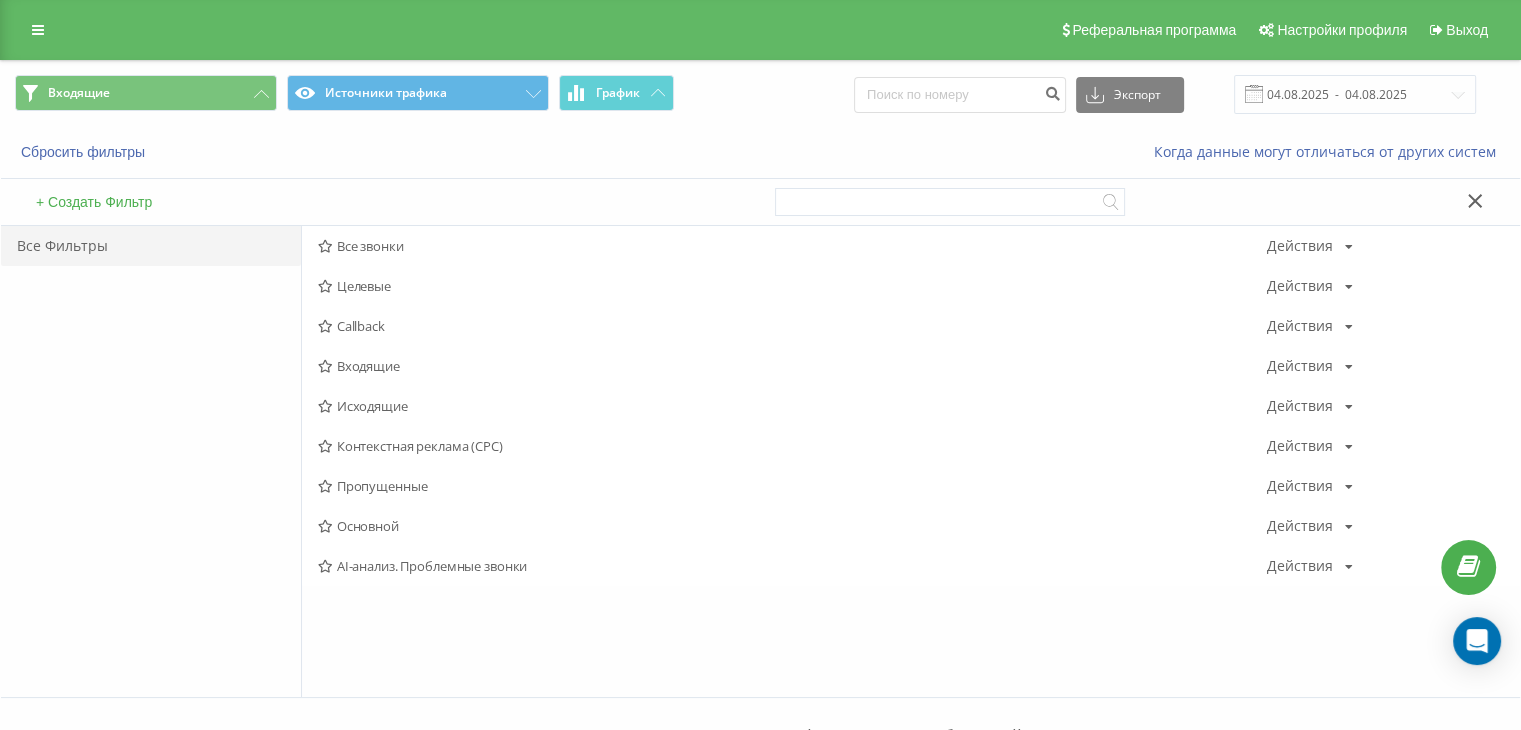 click on "Входящие" at bounding box center (792, 366) 